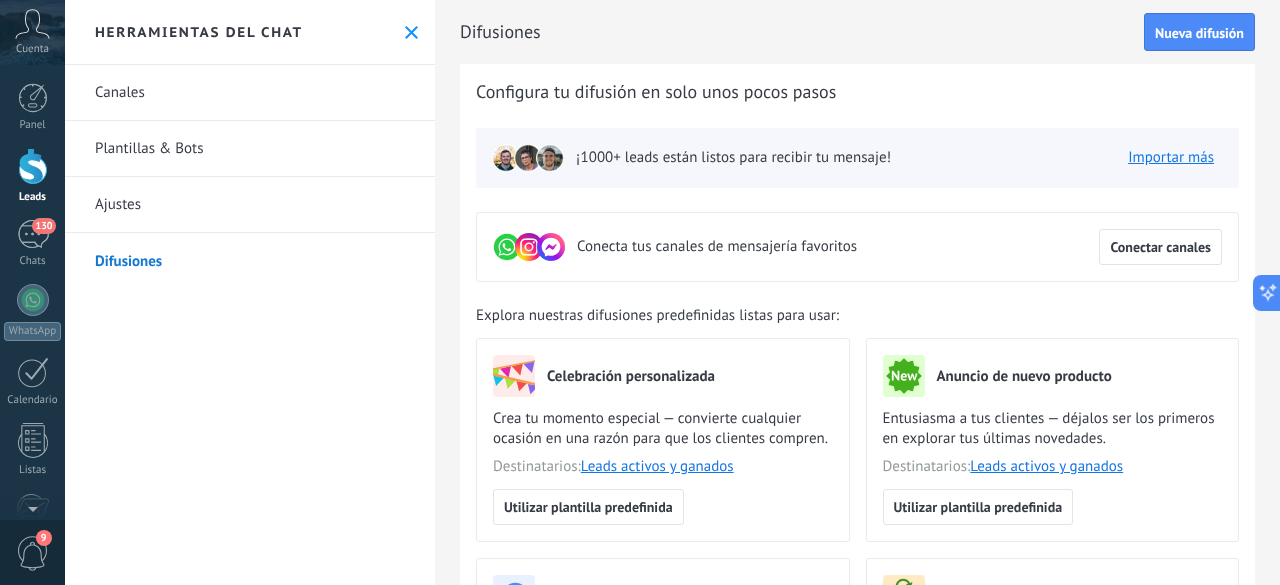 scroll, scrollTop: 0, scrollLeft: 0, axis: both 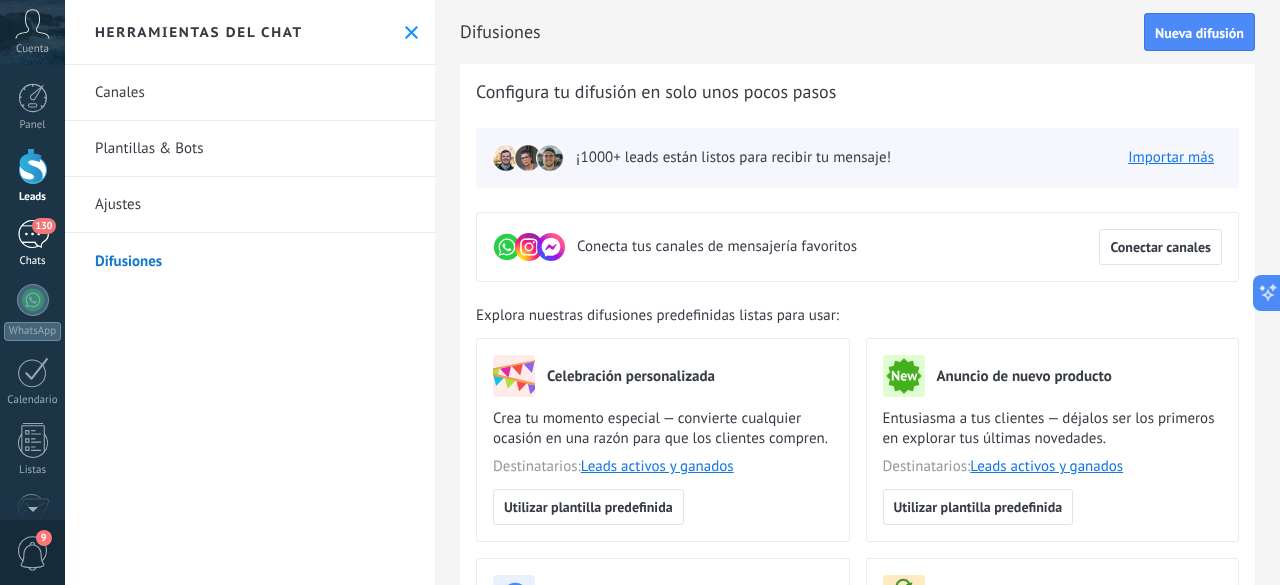 click on "130" at bounding box center [33, 234] 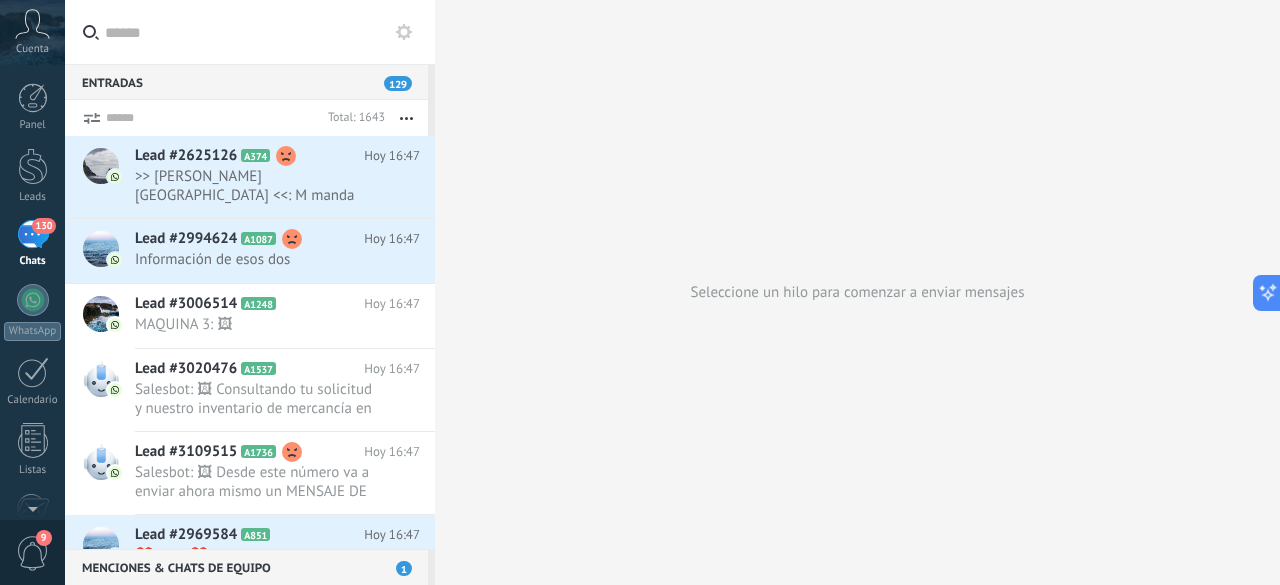 click at bounding box center [262, 32] 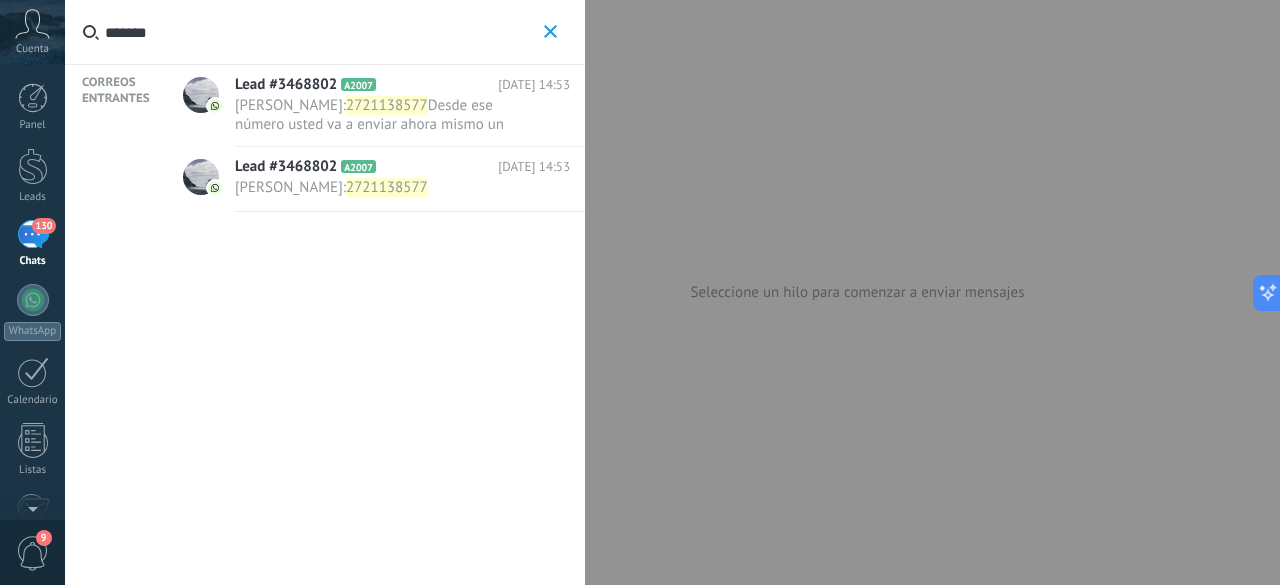 type on "*******" 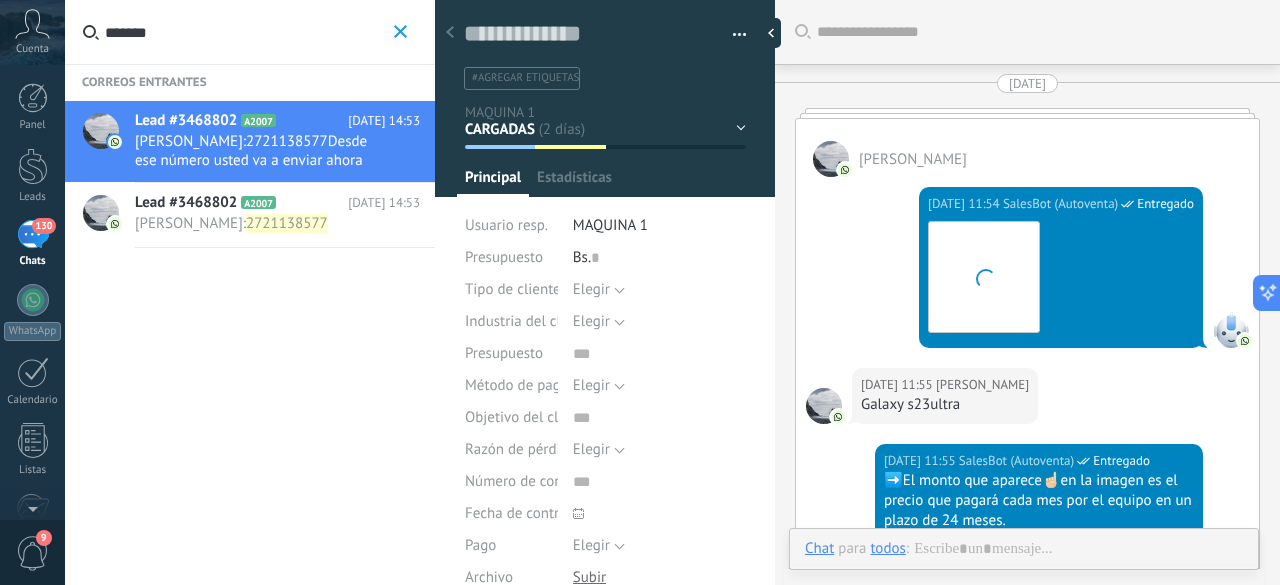 type on "**********" 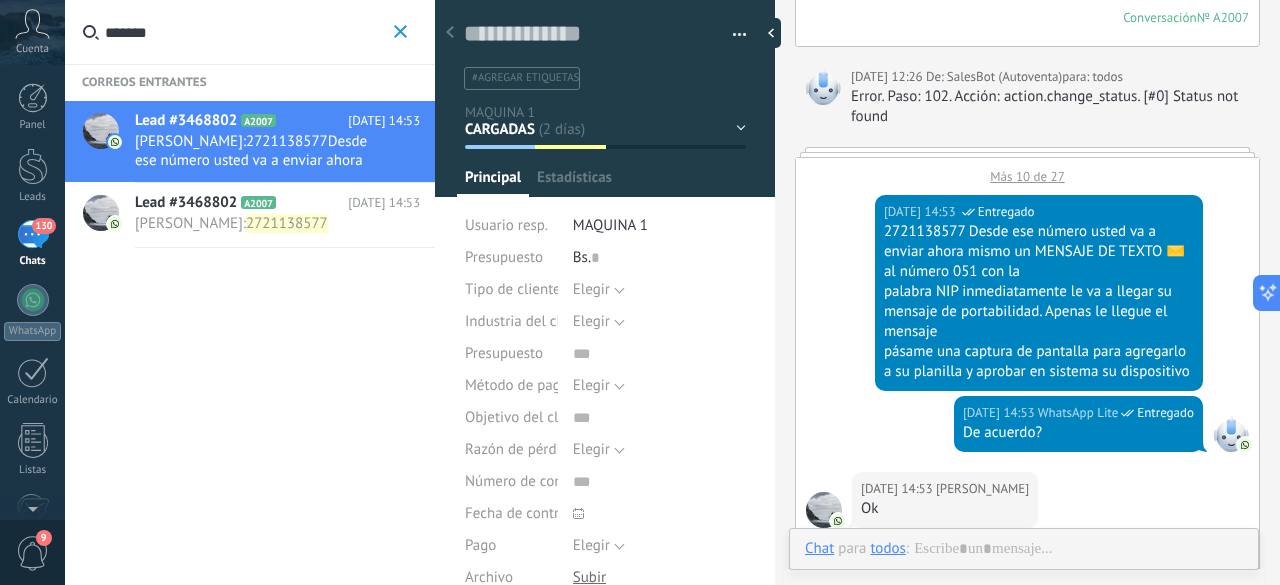 scroll, scrollTop: 30, scrollLeft: 0, axis: vertical 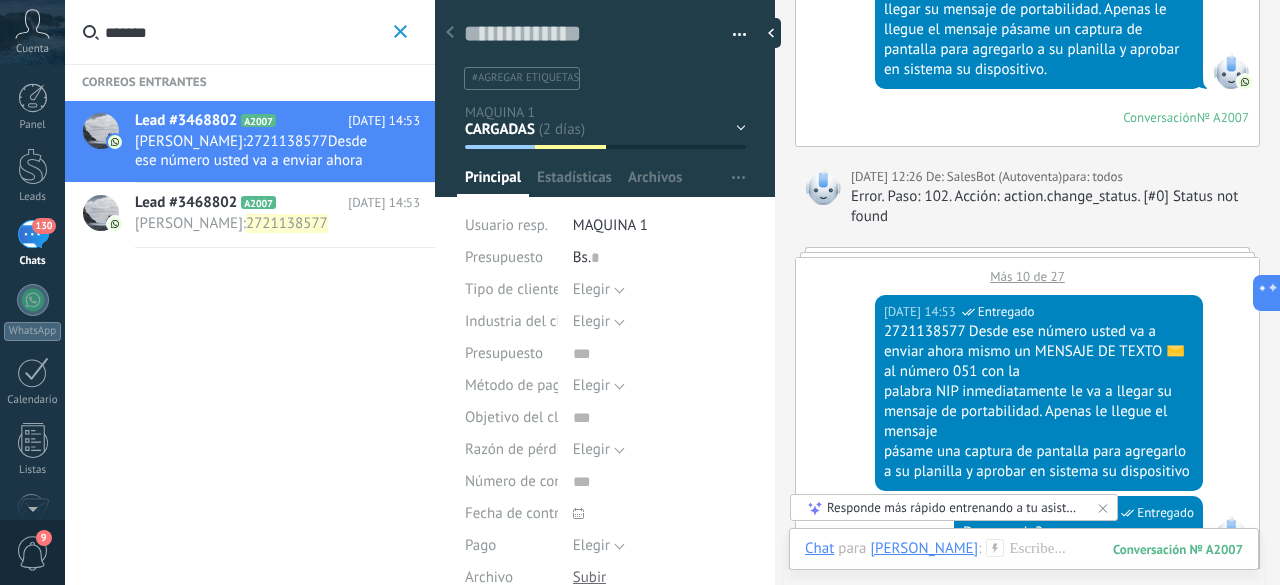 click on "Más 10 de 27" at bounding box center [1027, 271] 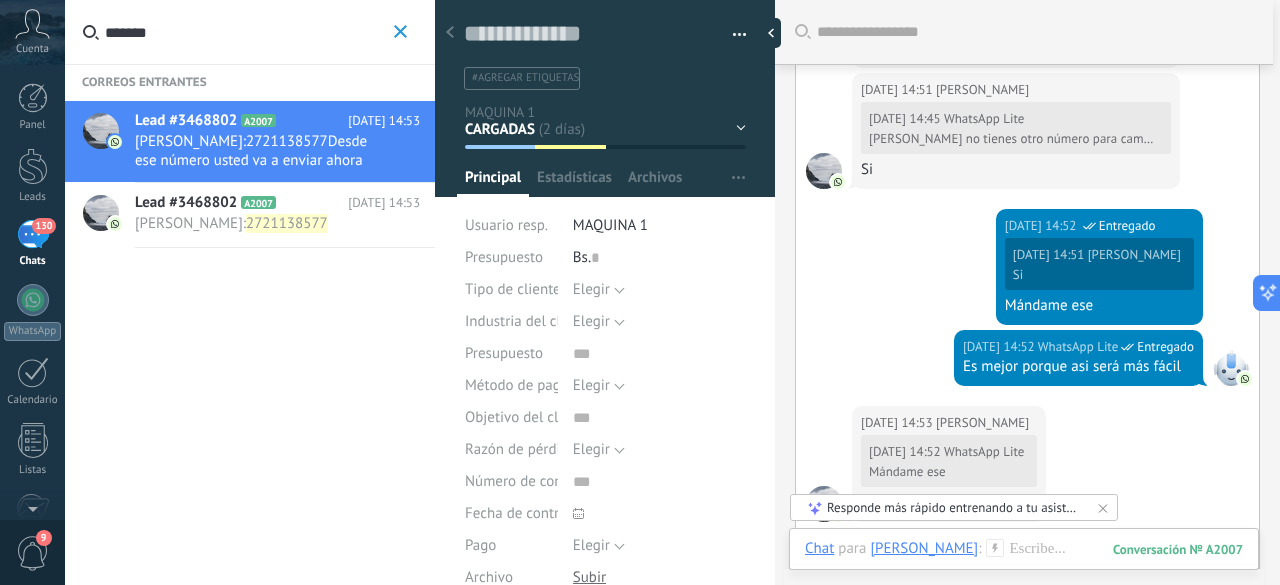 scroll, scrollTop: 3183, scrollLeft: 0, axis: vertical 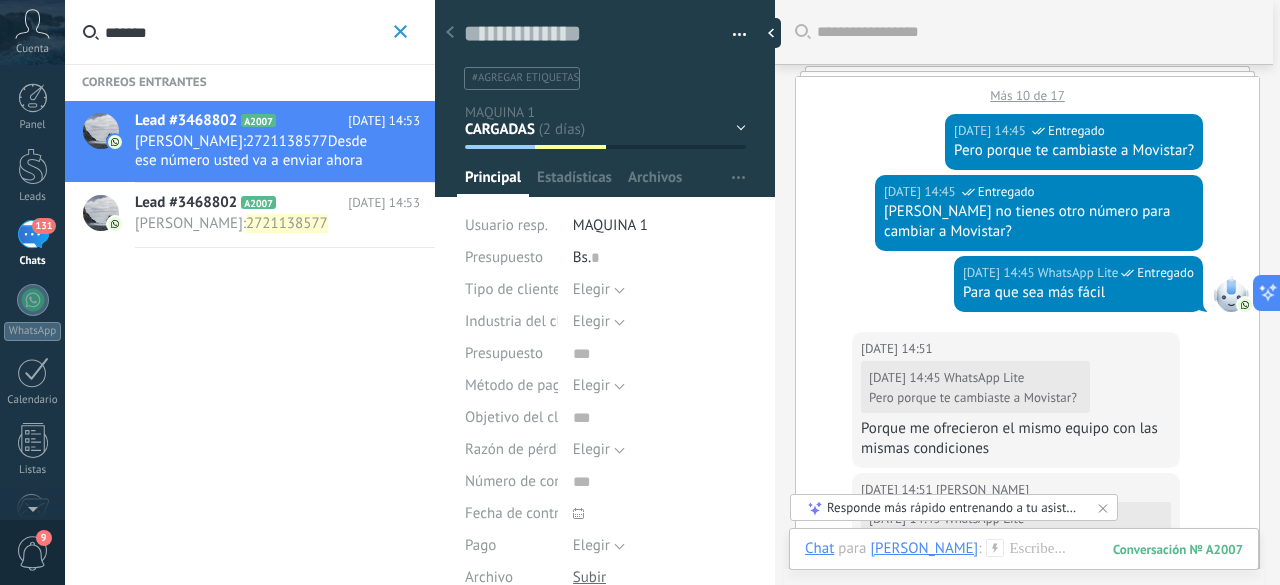 click on "Más 10 de 17" at bounding box center [1027, 90] 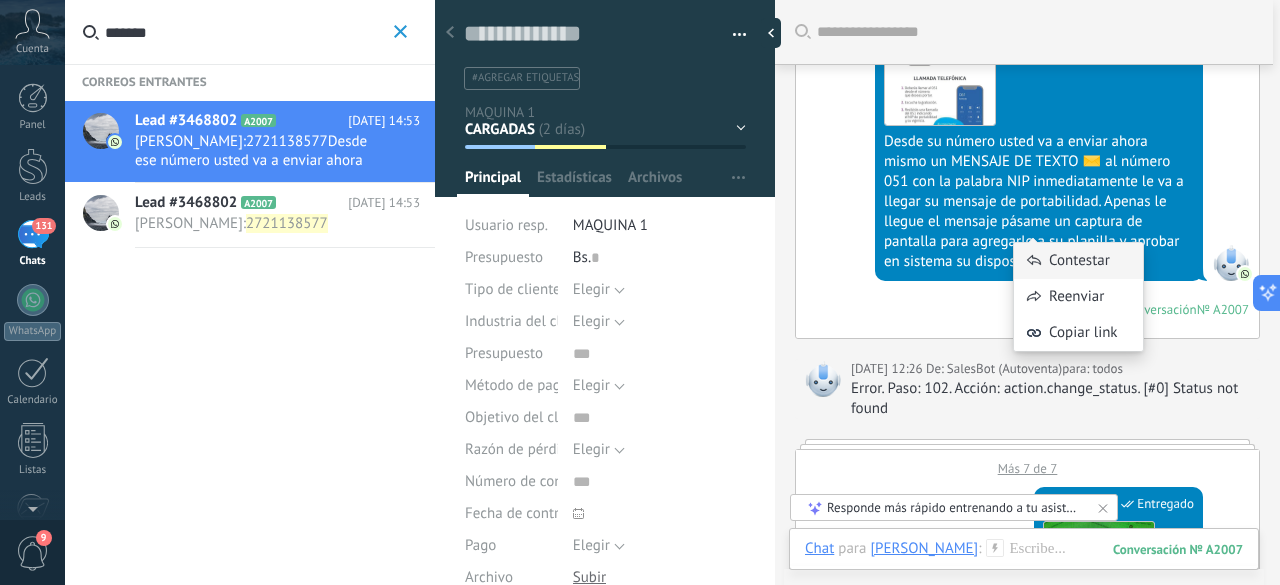 scroll, scrollTop: 2778, scrollLeft: 0, axis: vertical 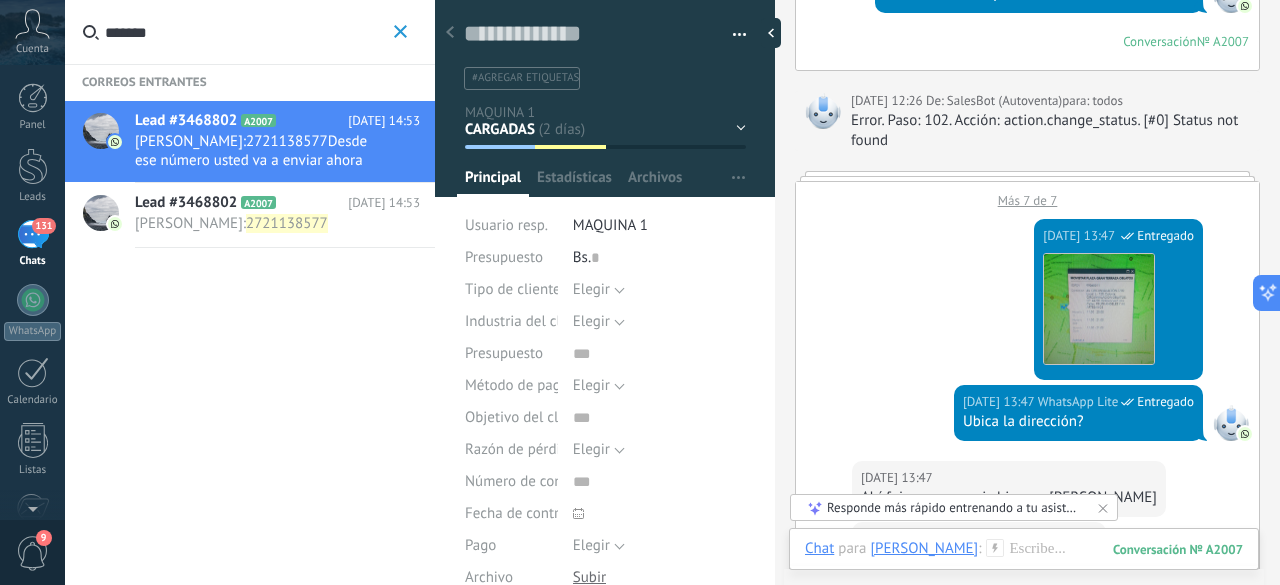 click on "Más 7 de 7" at bounding box center (1027, 195) 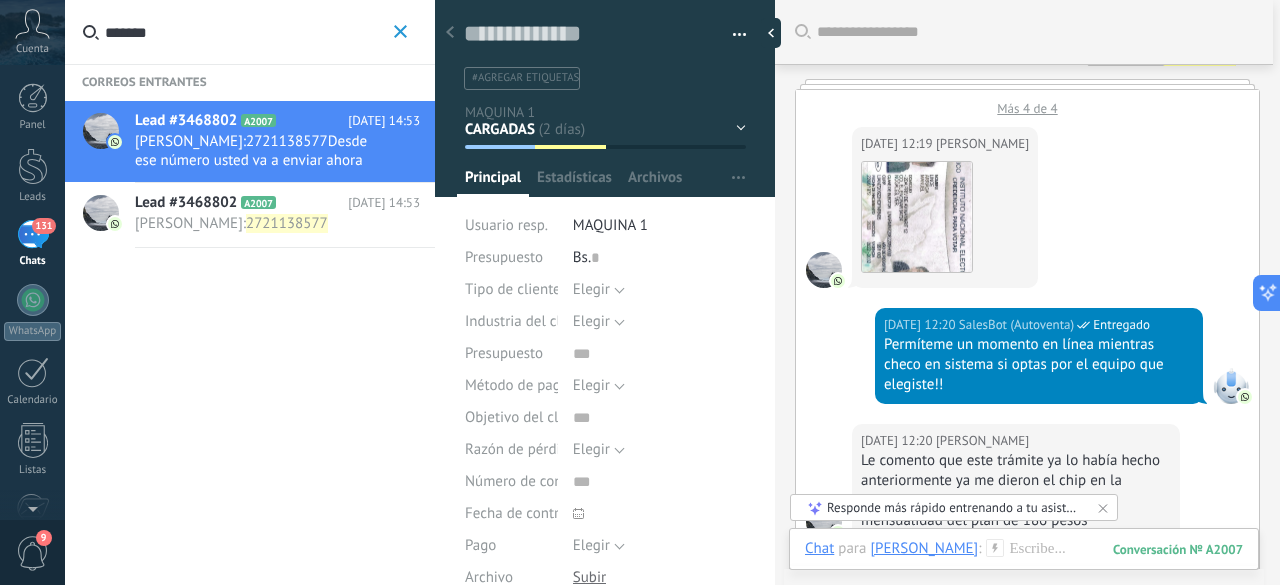 scroll, scrollTop: 1318, scrollLeft: 0, axis: vertical 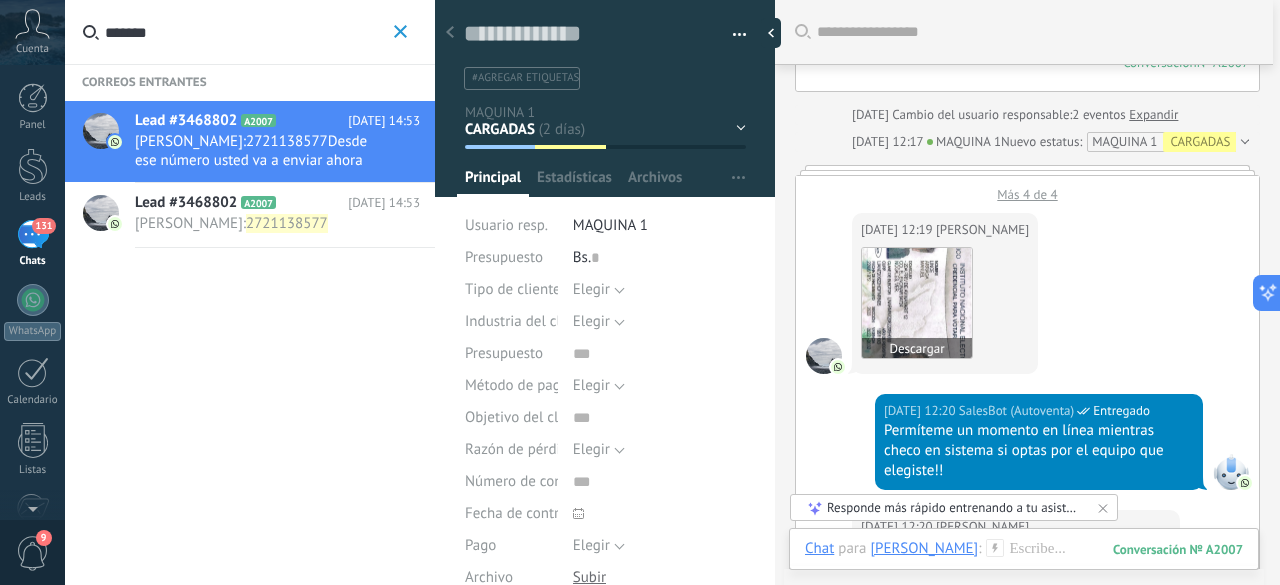 click at bounding box center (917, 303) 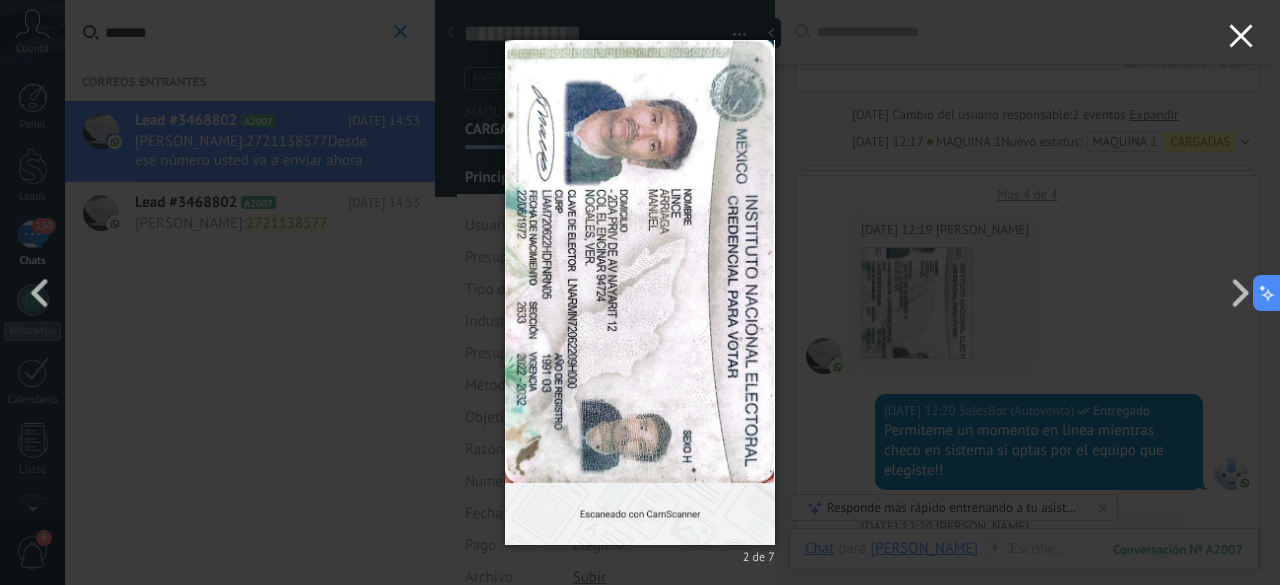 click at bounding box center [1241, 39] 